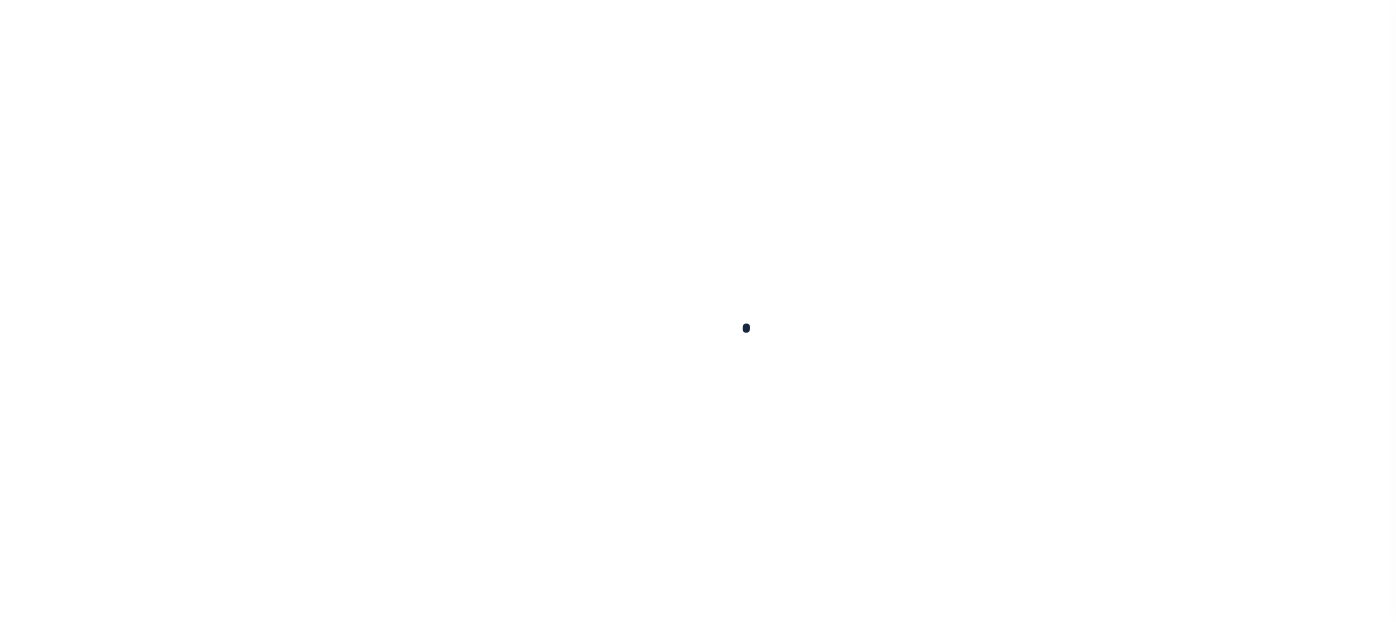 scroll, scrollTop: 0, scrollLeft: 0, axis: both 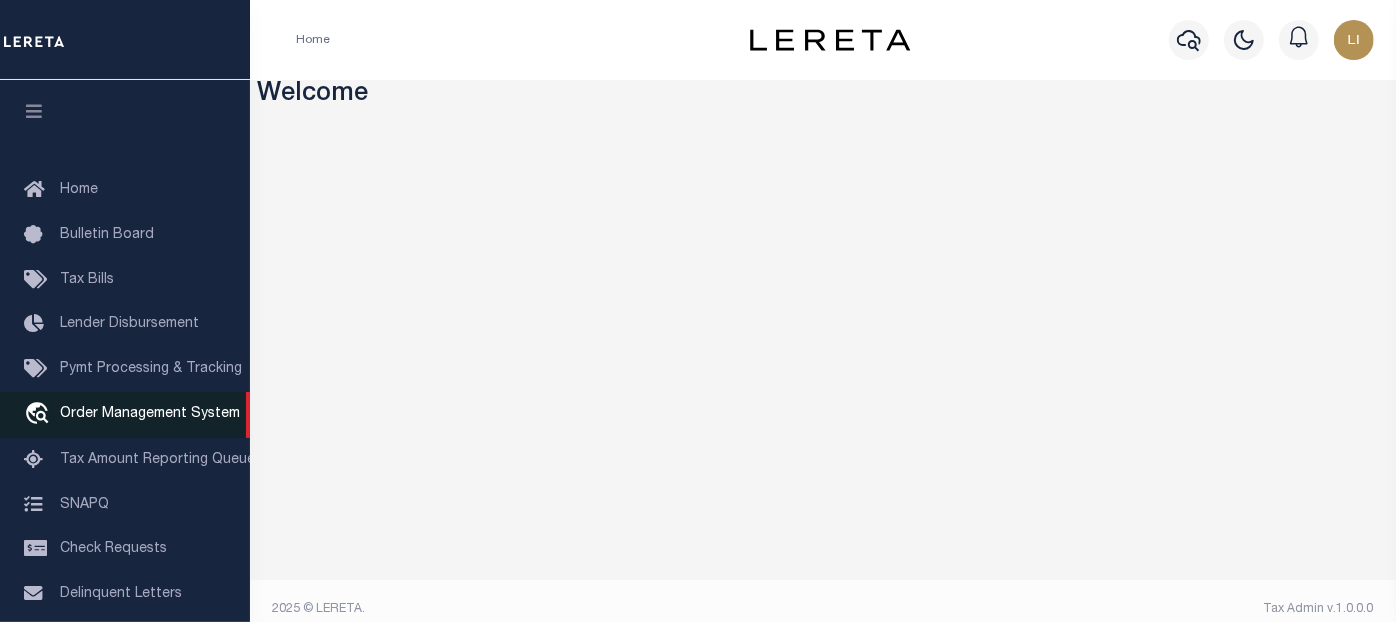 click on "travel_explore   Order Management System" at bounding box center (125, 415) 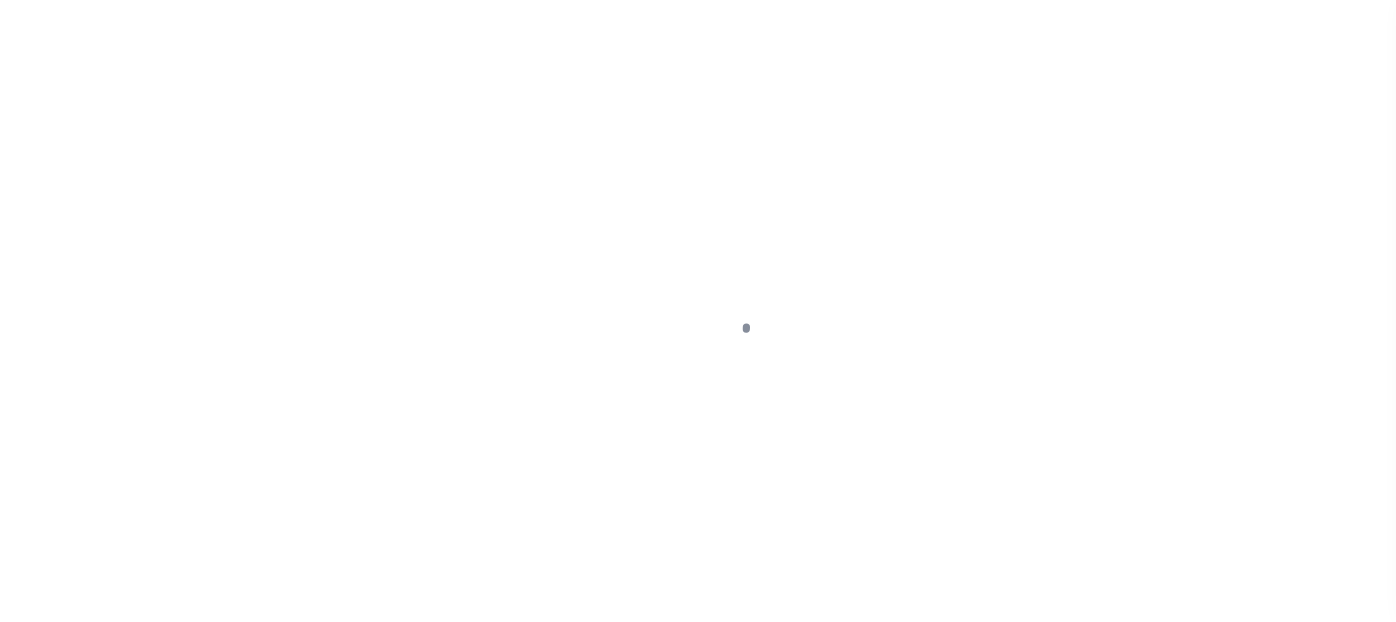 scroll, scrollTop: 0, scrollLeft: 0, axis: both 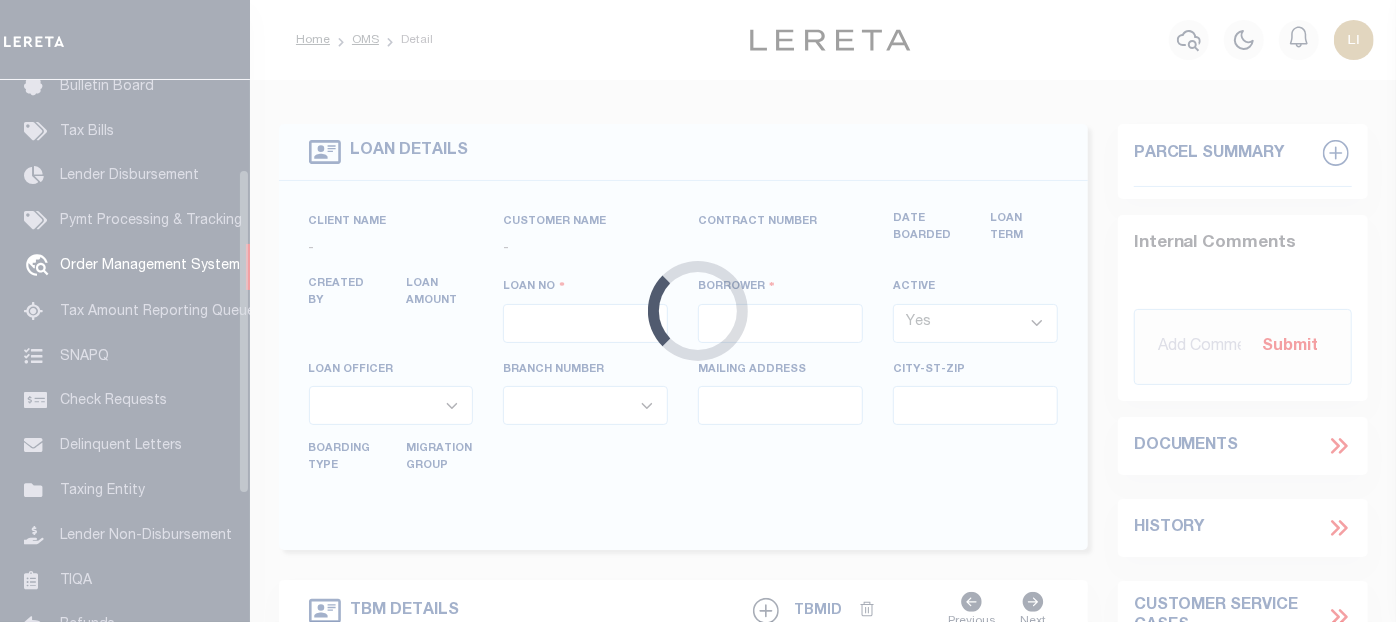 type on "LLEW-T0006" 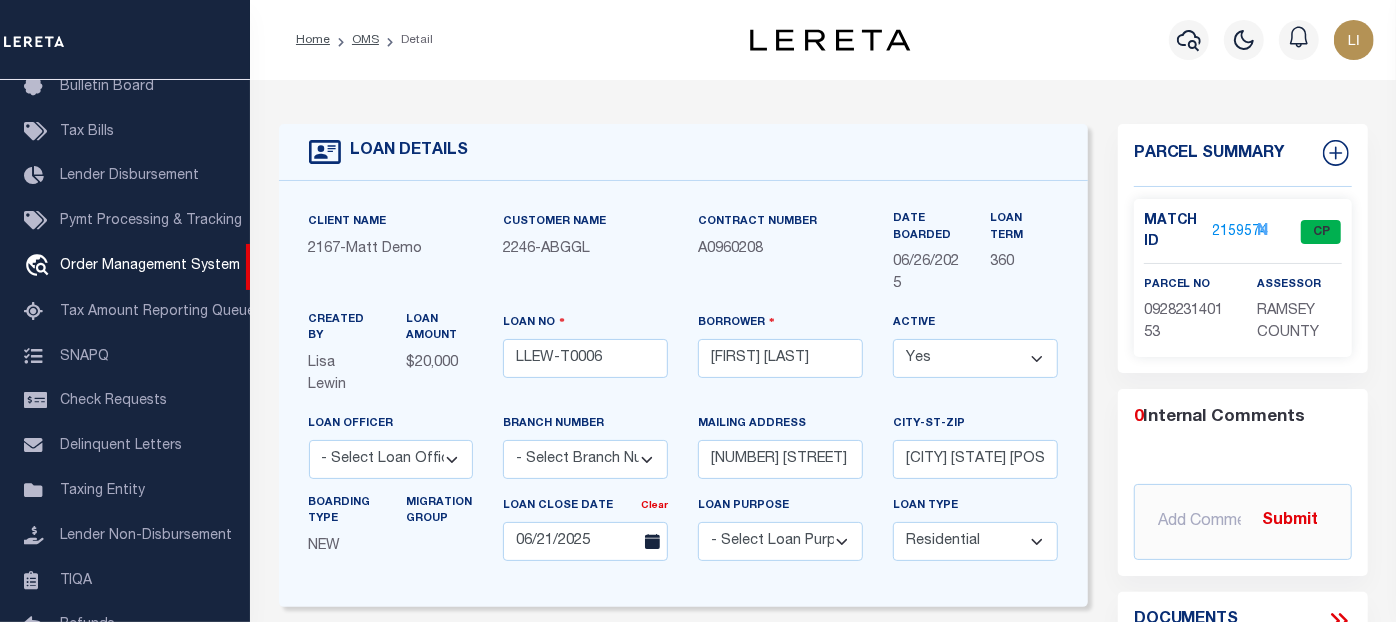 type on "[NUMBER] [STREET]" 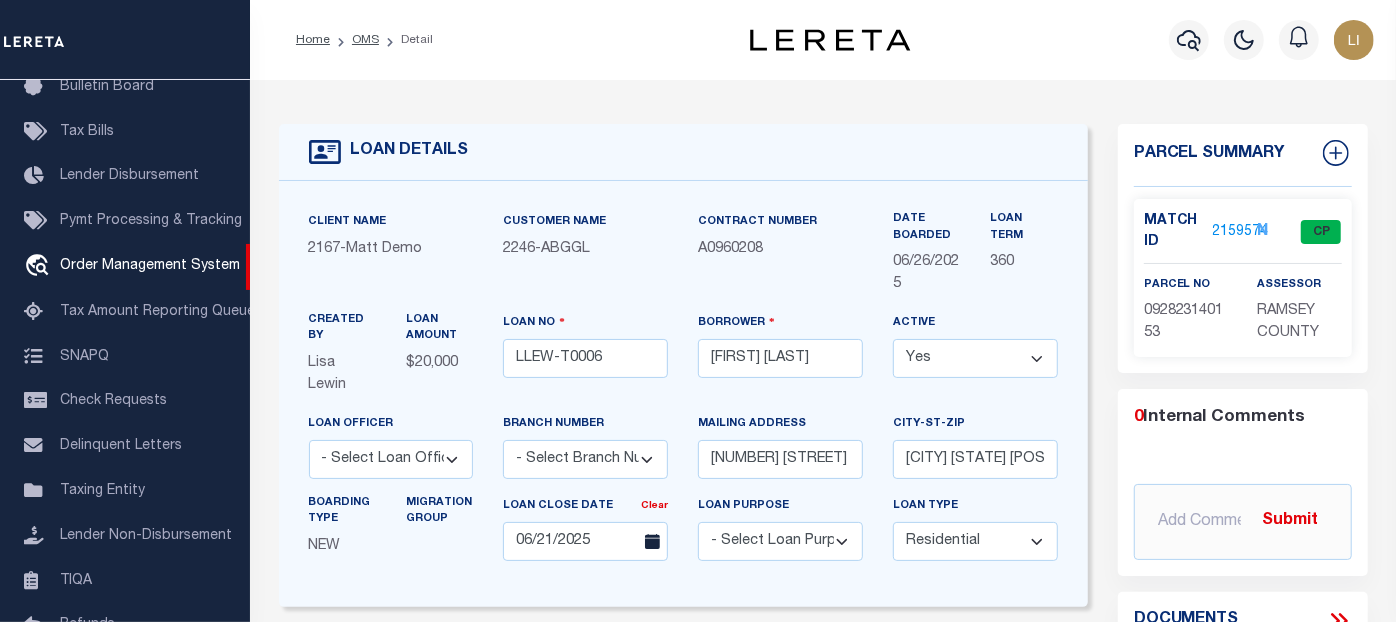 select 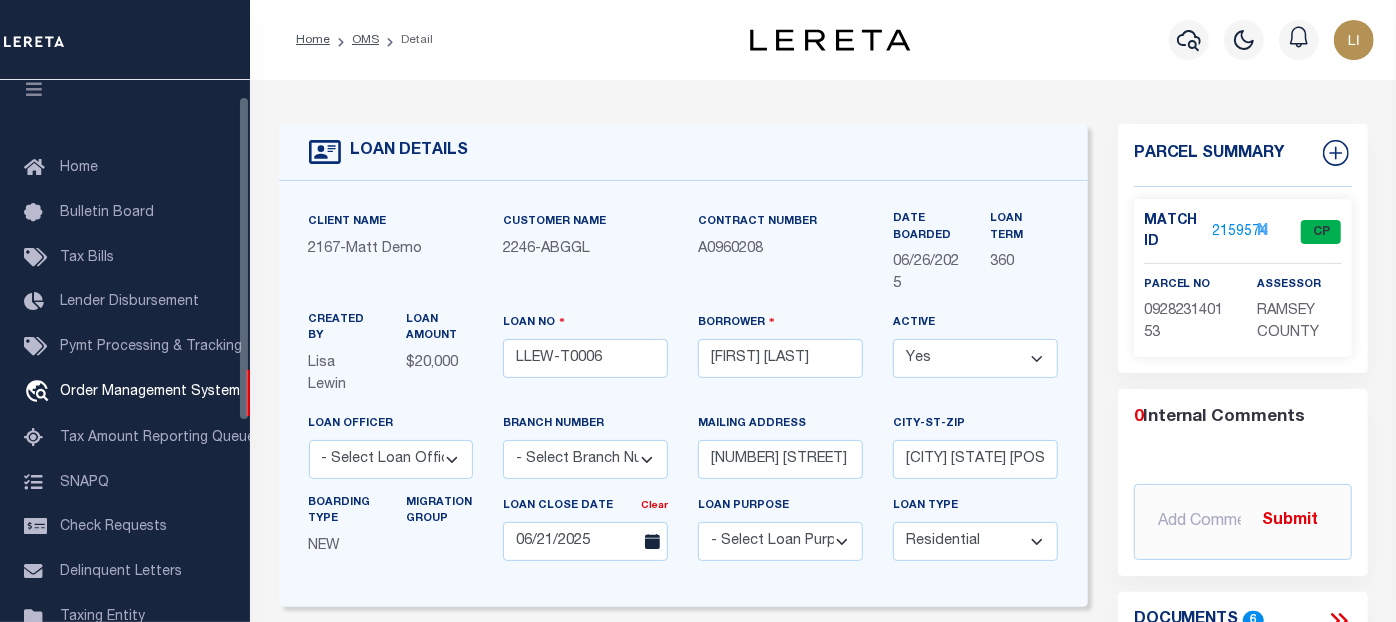 scroll, scrollTop: 6, scrollLeft: 0, axis: vertical 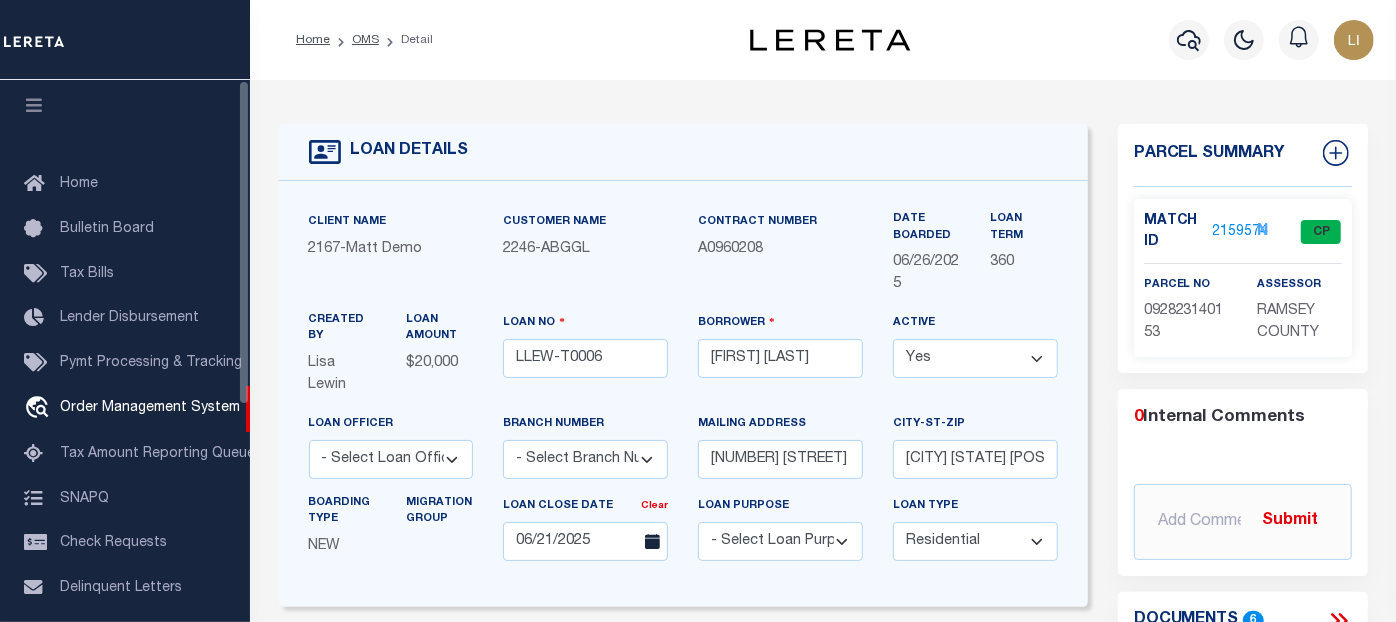 drag, startPoint x: 241, startPoint y: 205, endPoint x: 244, endPoint y: 100, distance: 105.04285 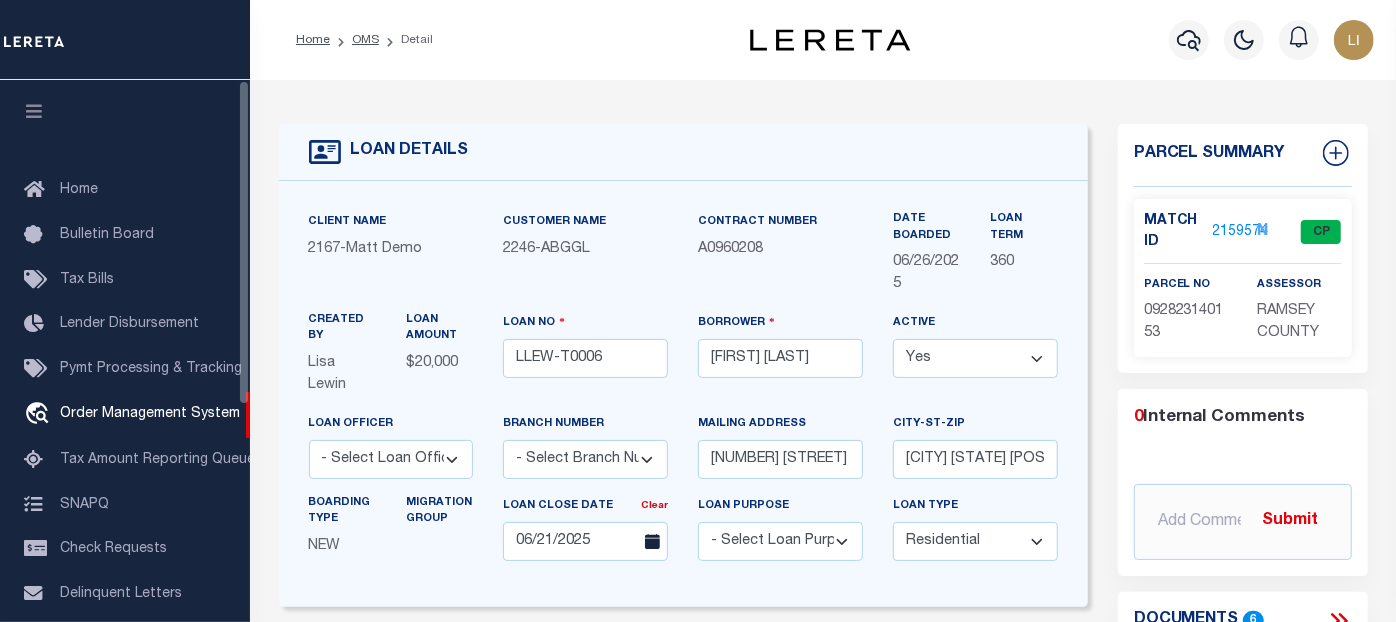 click at bounding box center [34, 114] 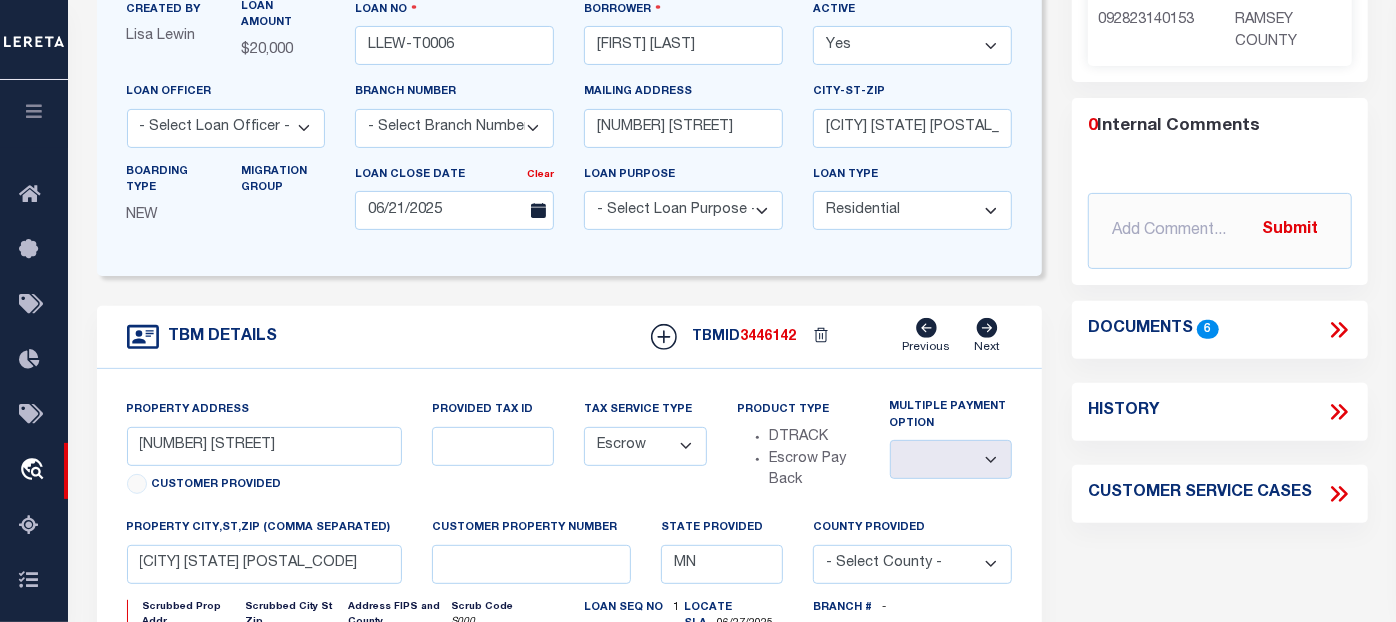 scroll, scrollTop: 348, scrollLeft: 0, axis: vertical 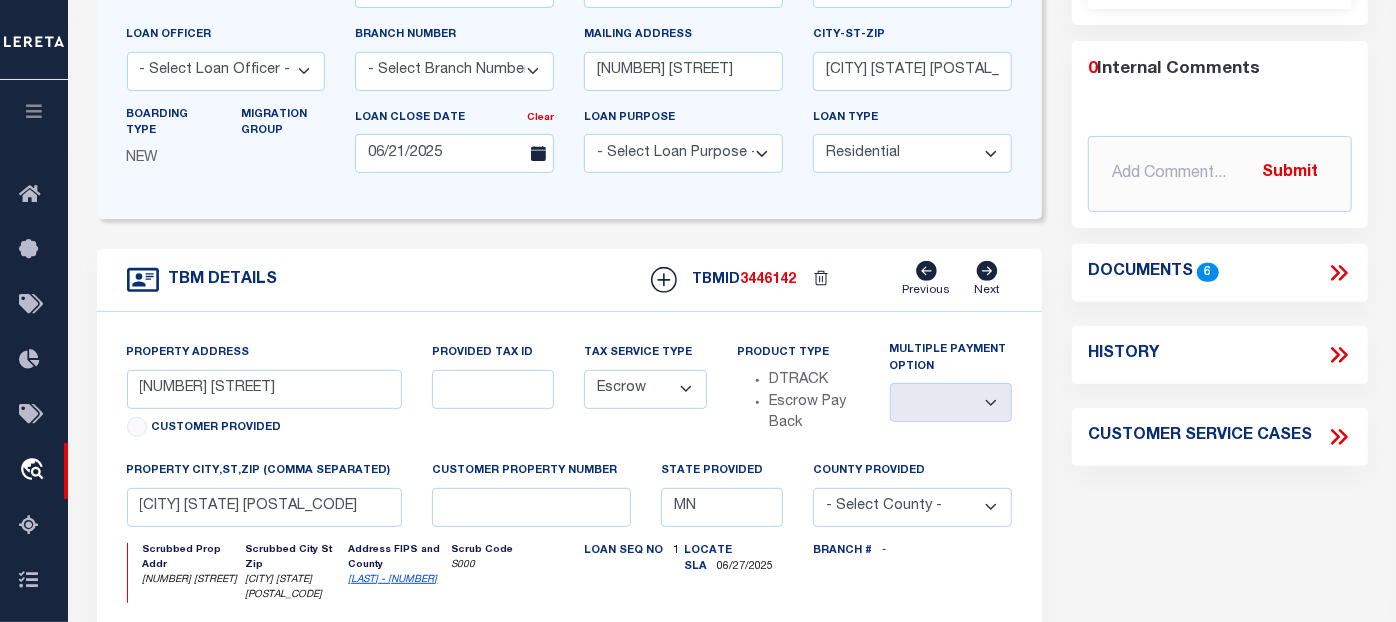 click 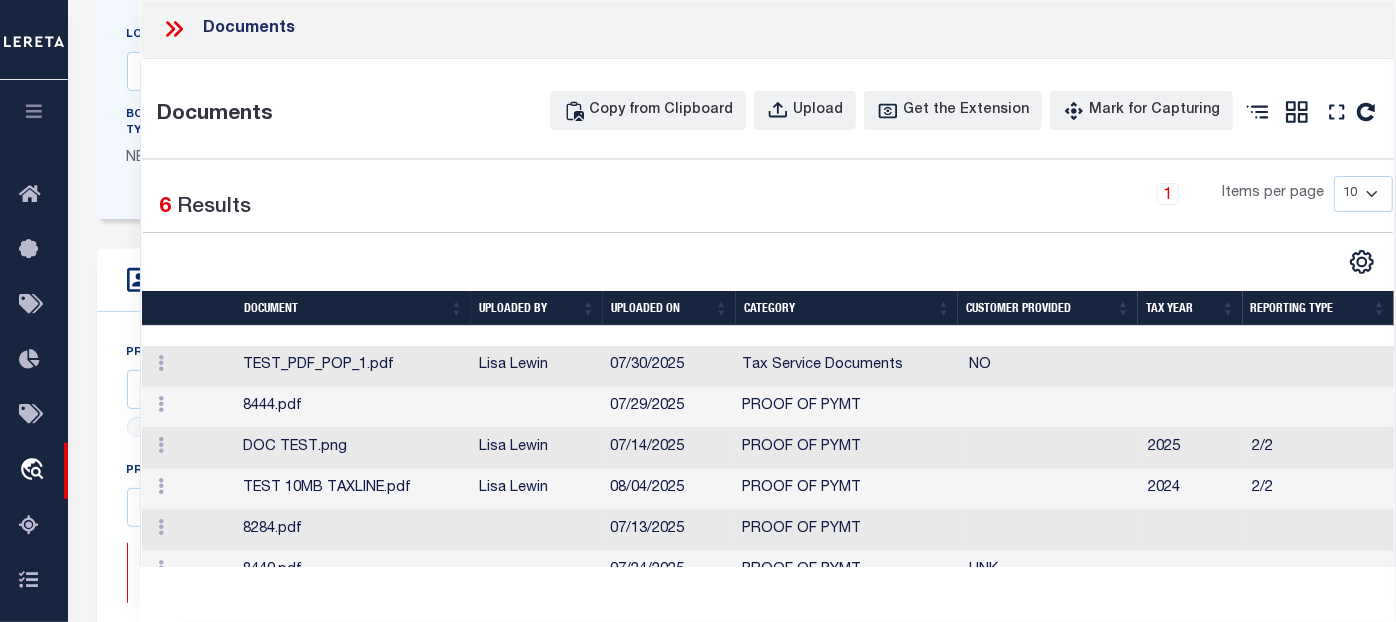 click on "Lisa Lewin" at bounding box center (536, 366) 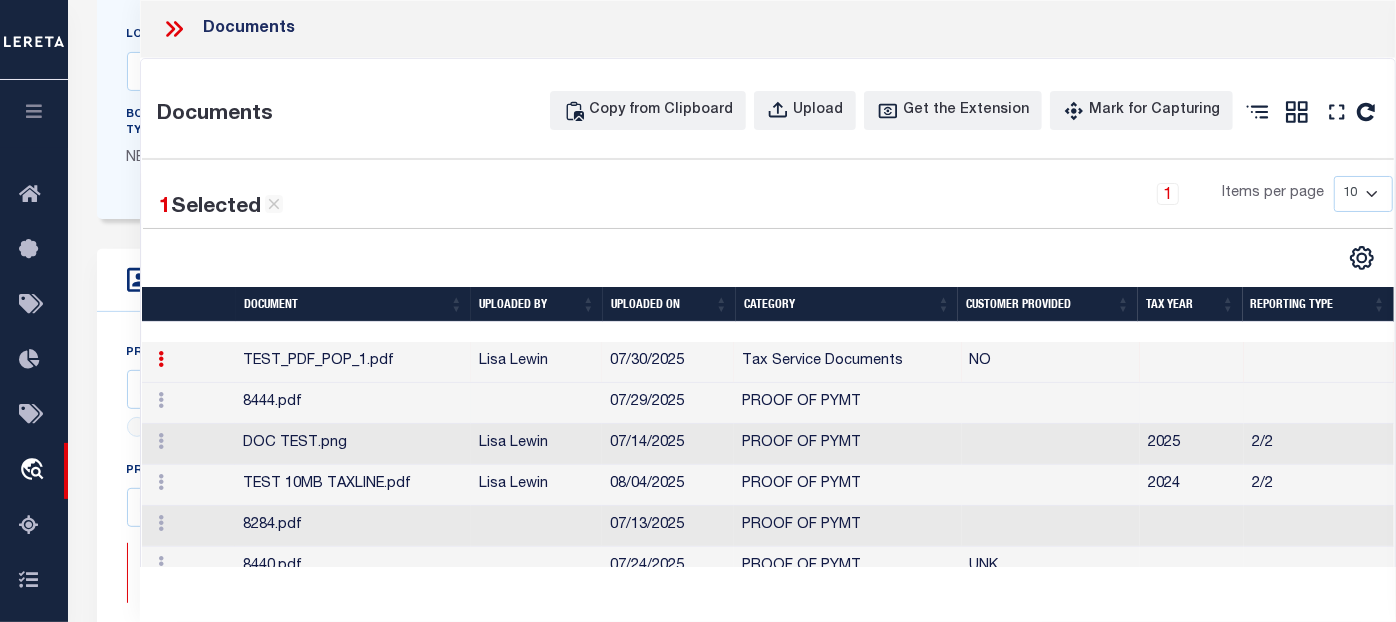 click on "8444.pdf" at bounding box center [353, 403] 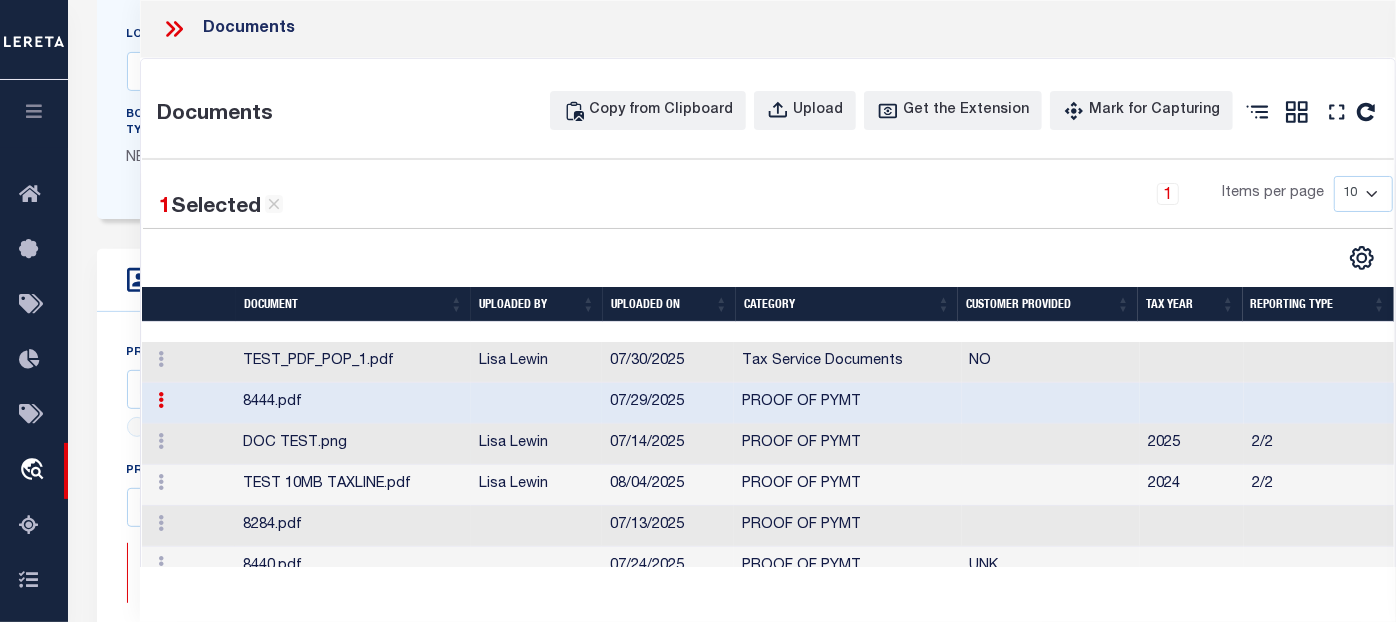 click on "DOC TEST.png" at bounding box center (353, 444) 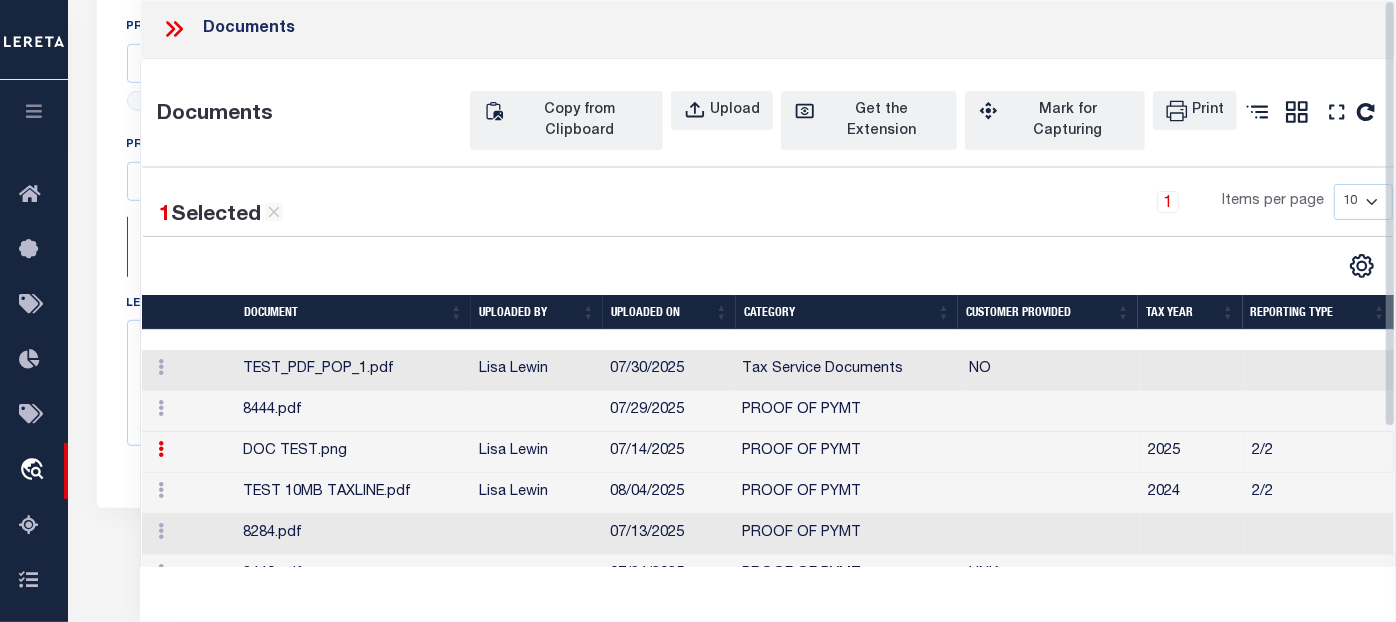 scroll, scrollTop: 690, scrollLeft: 0, axis: vertical 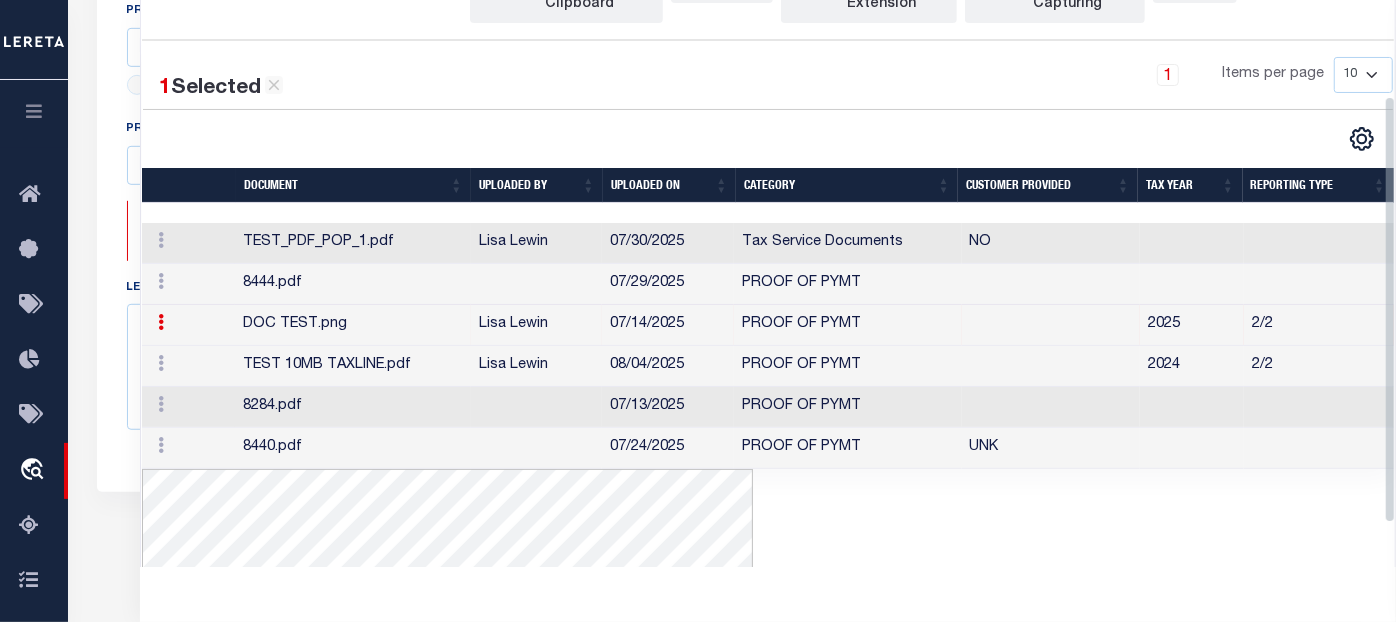drag, startPoint x: 1393, startPoint y: 376, endPoint x: 1380, endPoint y: 525, distance: 149.56604 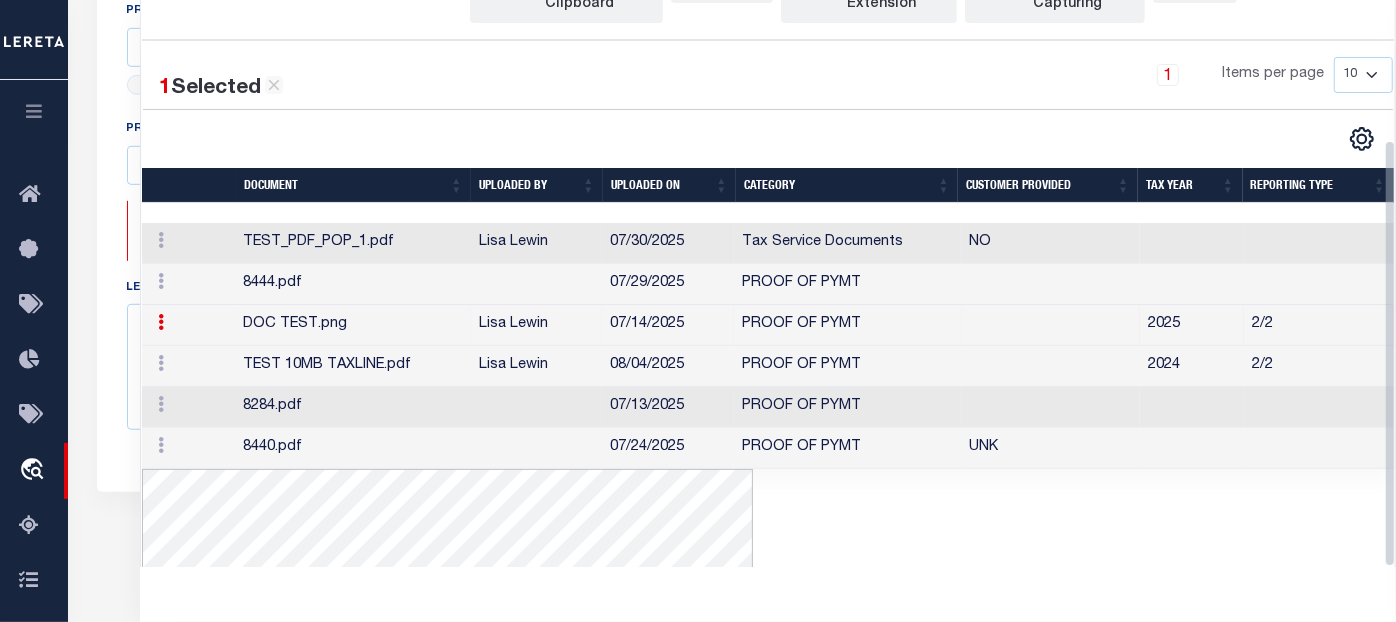 scroll, scrollTop: 185, scrollLeft: 0, axis: vertical 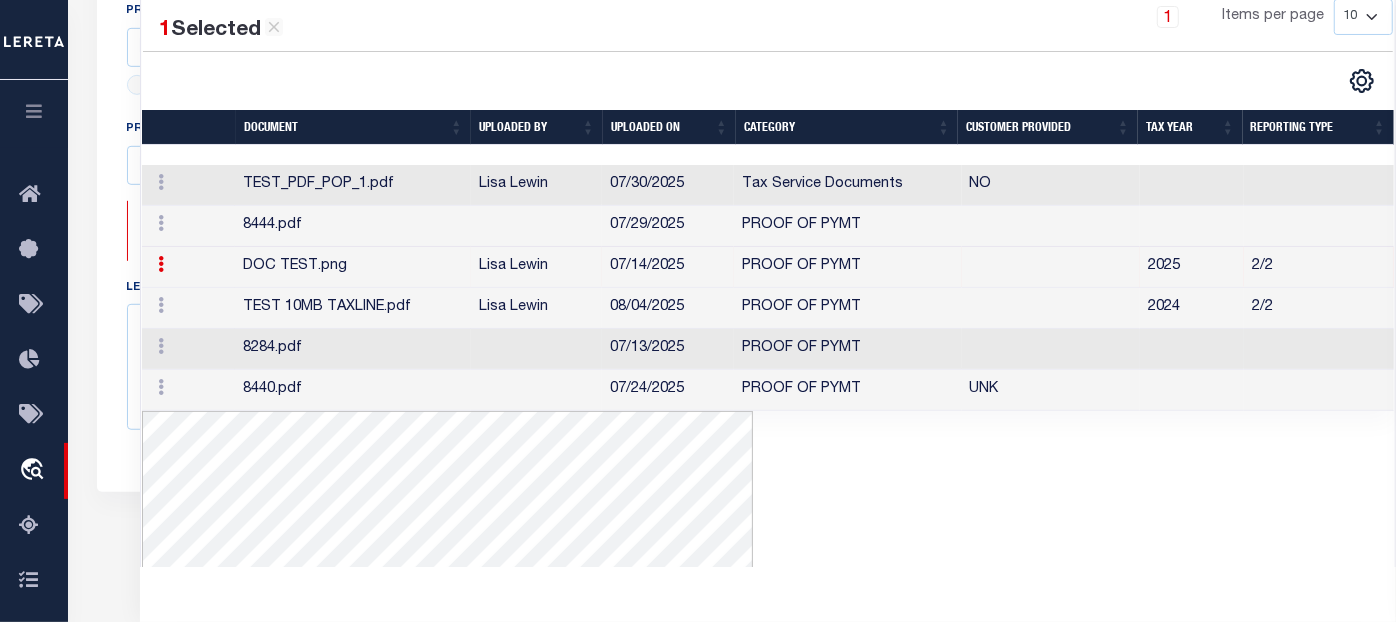 click on "8284.pdf" at bounding box center (353, 349) 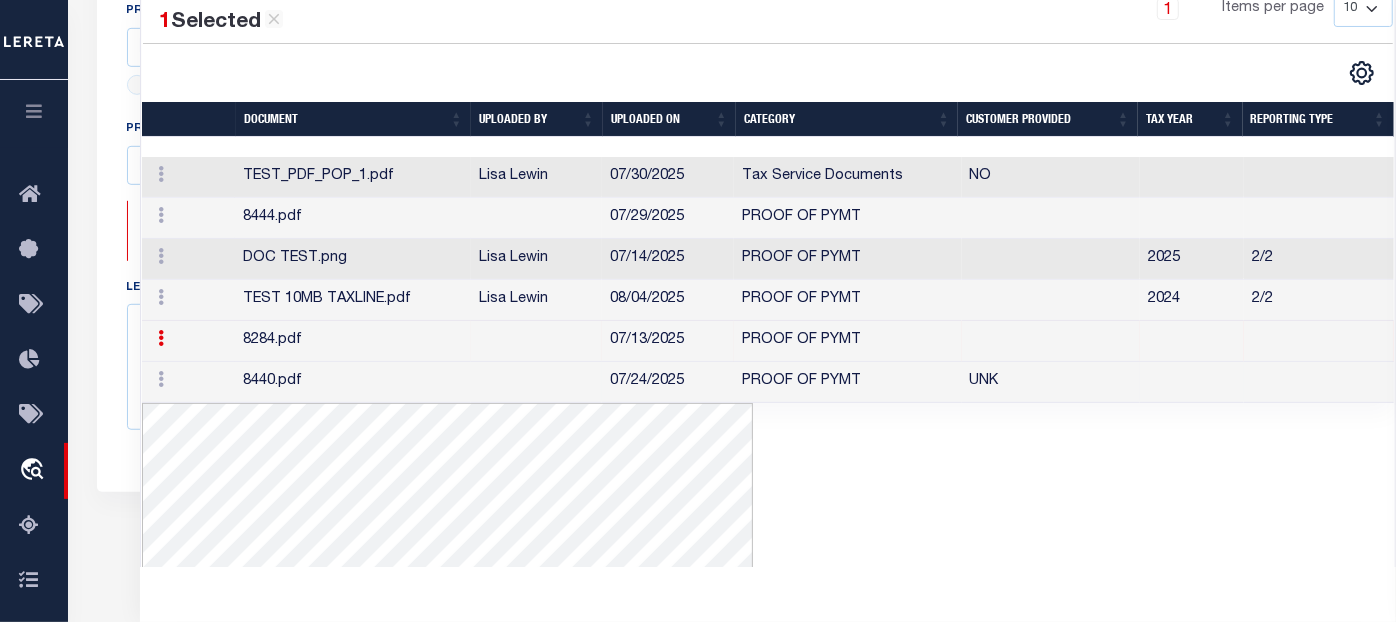 click on "8440.pdf" at bounding box center [353, 382] 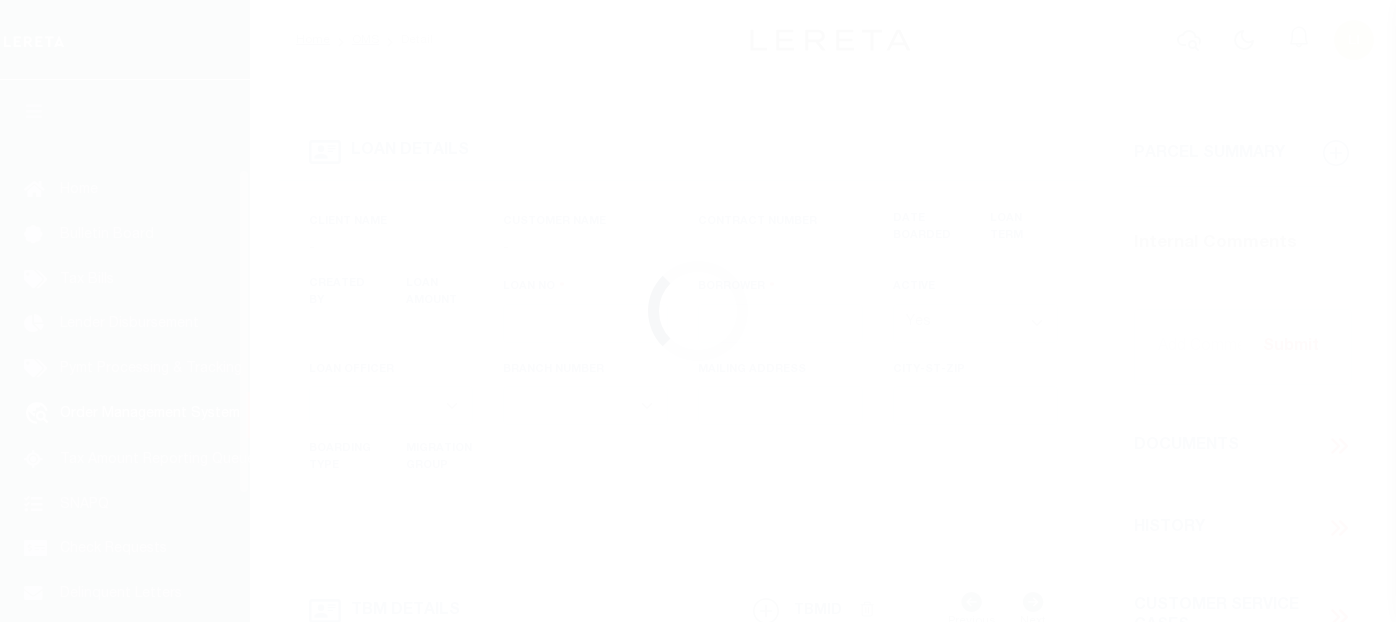 scroll, scrollTop: 0, scrollLeft: 0, axis: both 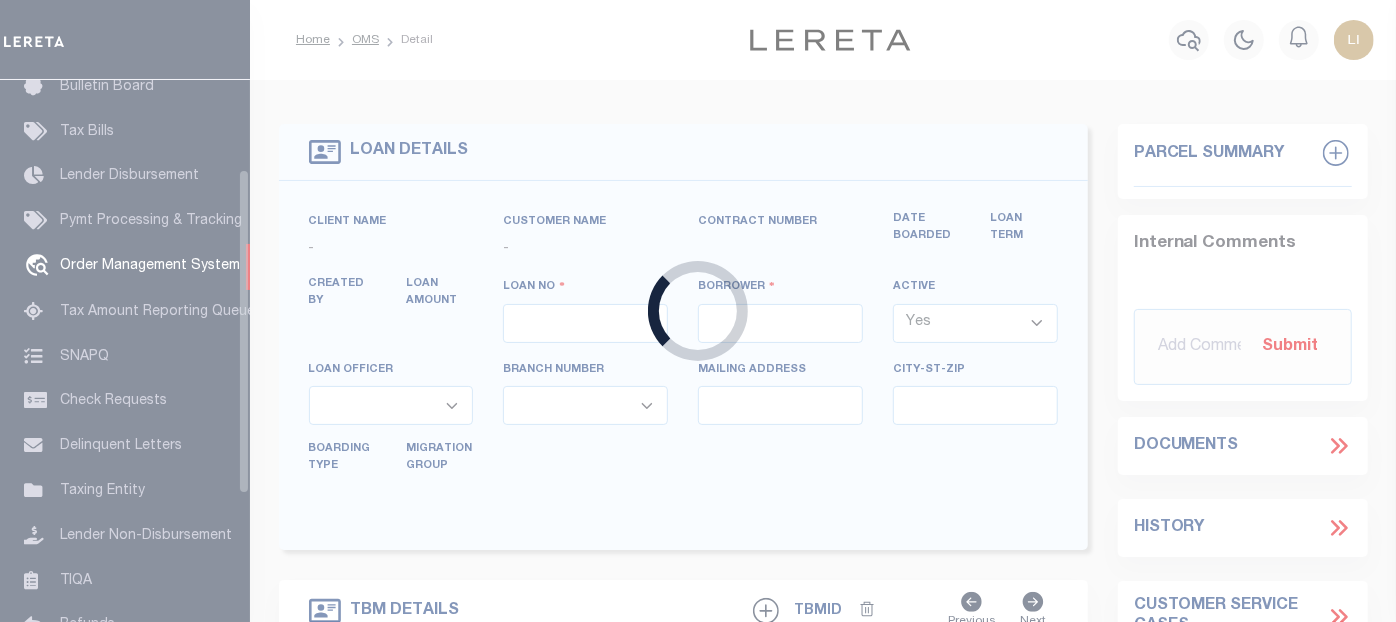 type on "LLEW-T0006" 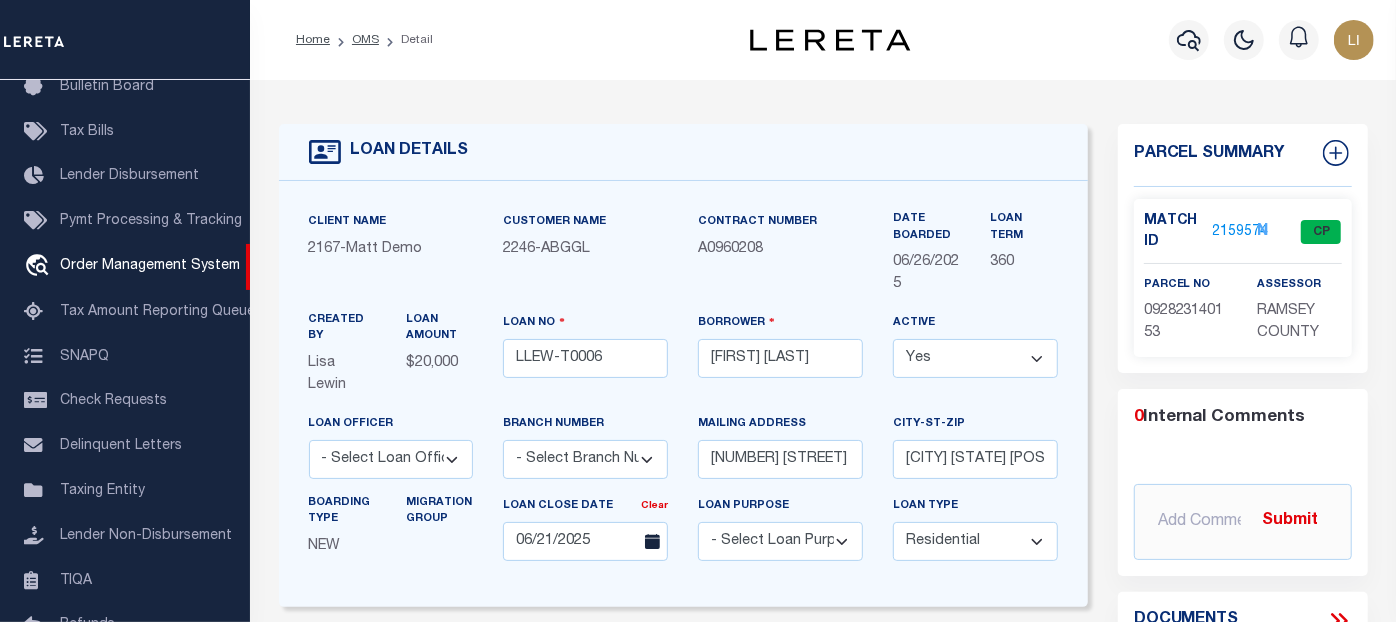 type on "[NUMBER] [STREET]" 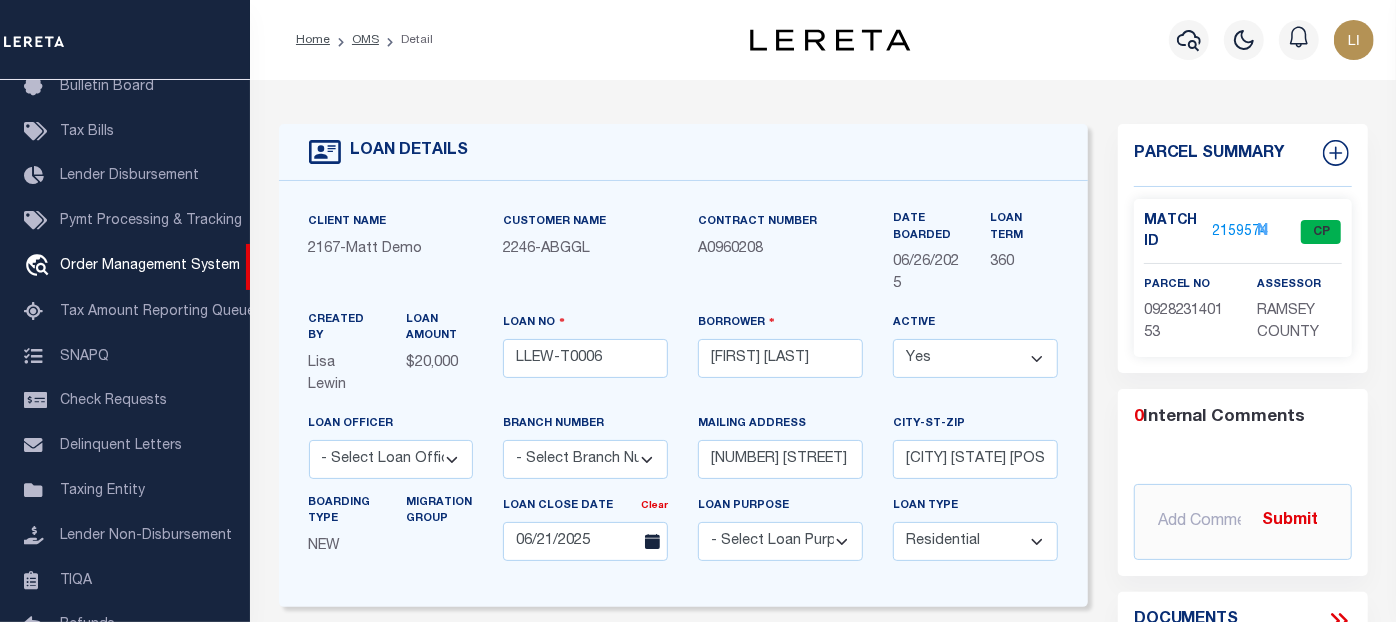 type on "[CITY] [STATE] [POSTAL_CODE]" 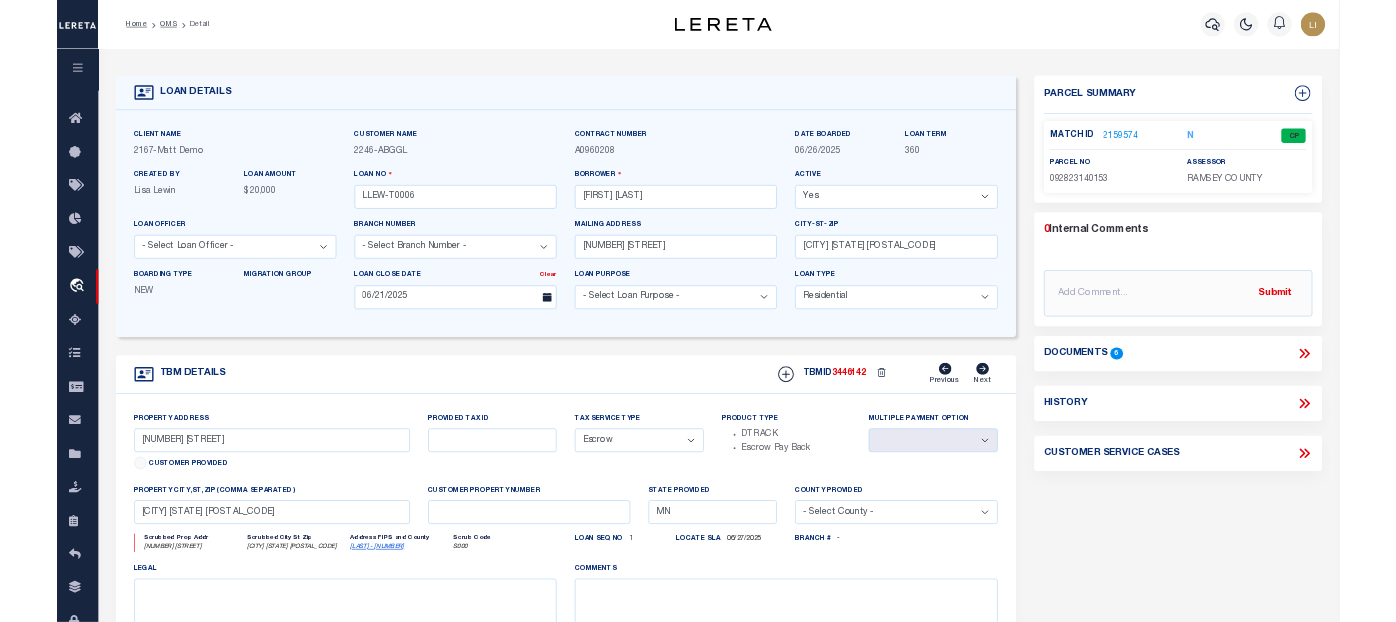 scroll, scrollTop: 0, scrollLeft: 0, axis: both 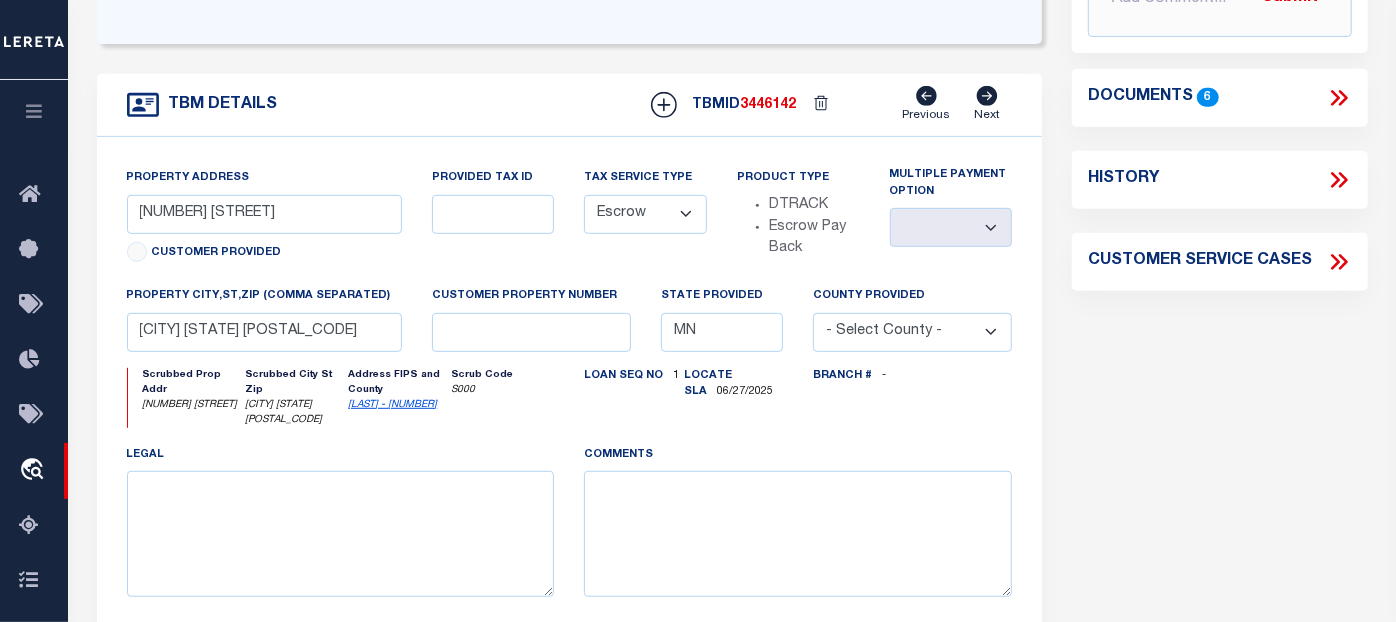 click 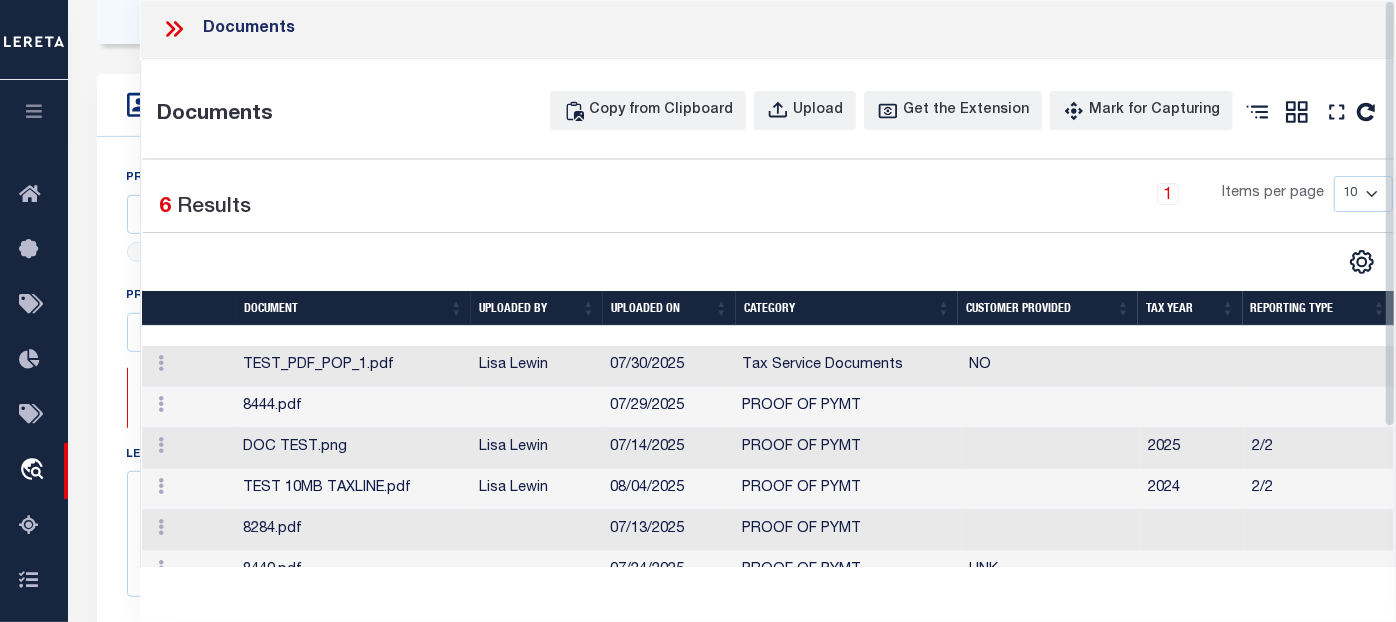 click on "TEST_PDF_POP_1.pdf" at bounding box center [353, 366] 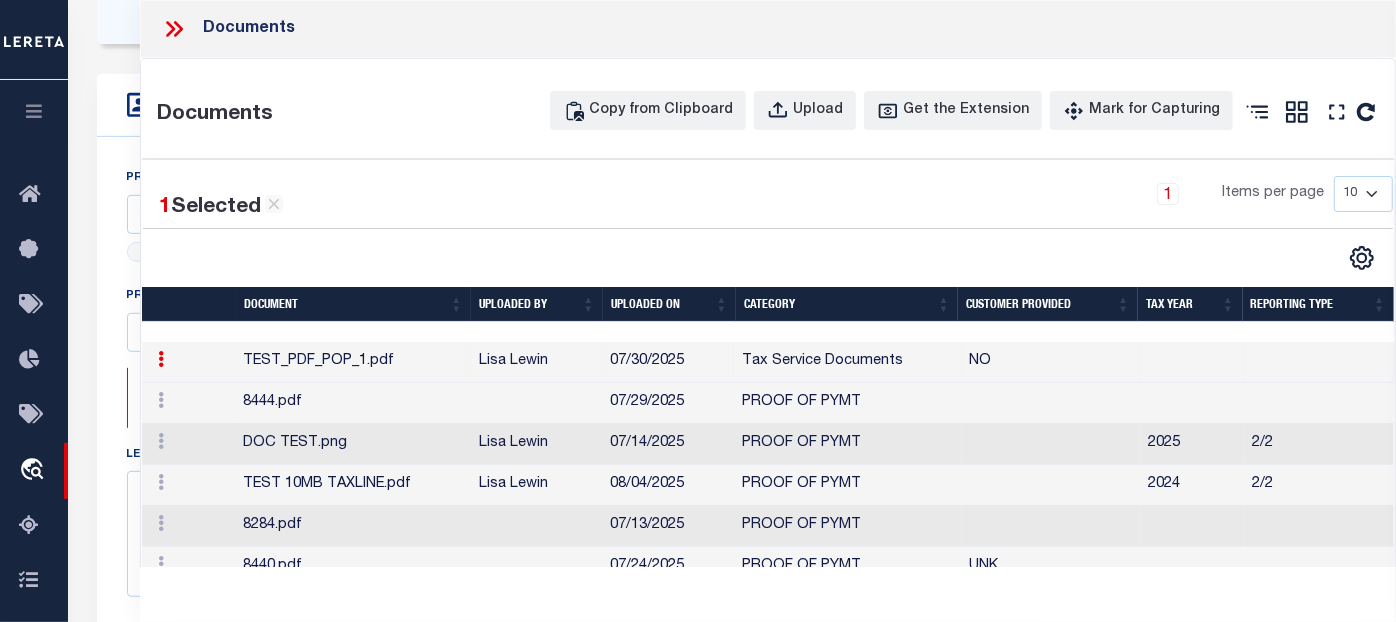 click on "10 25 50 100" at bounding box center (1363, 194) 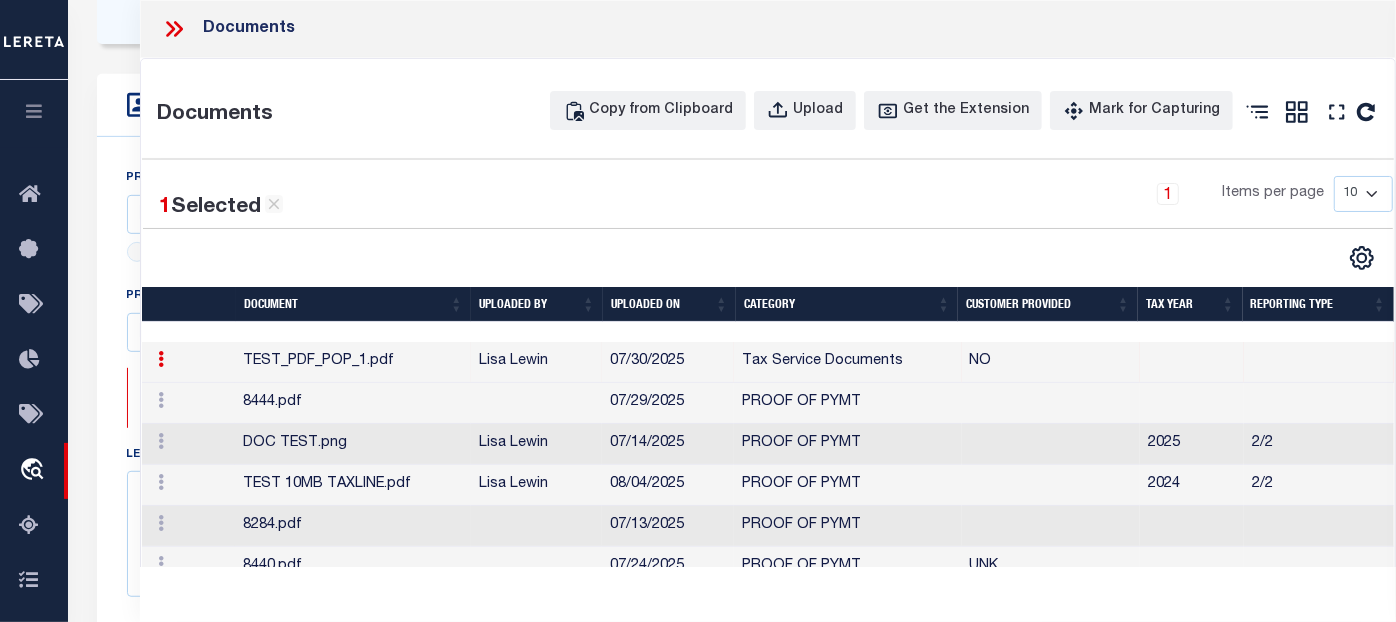 select on "25" 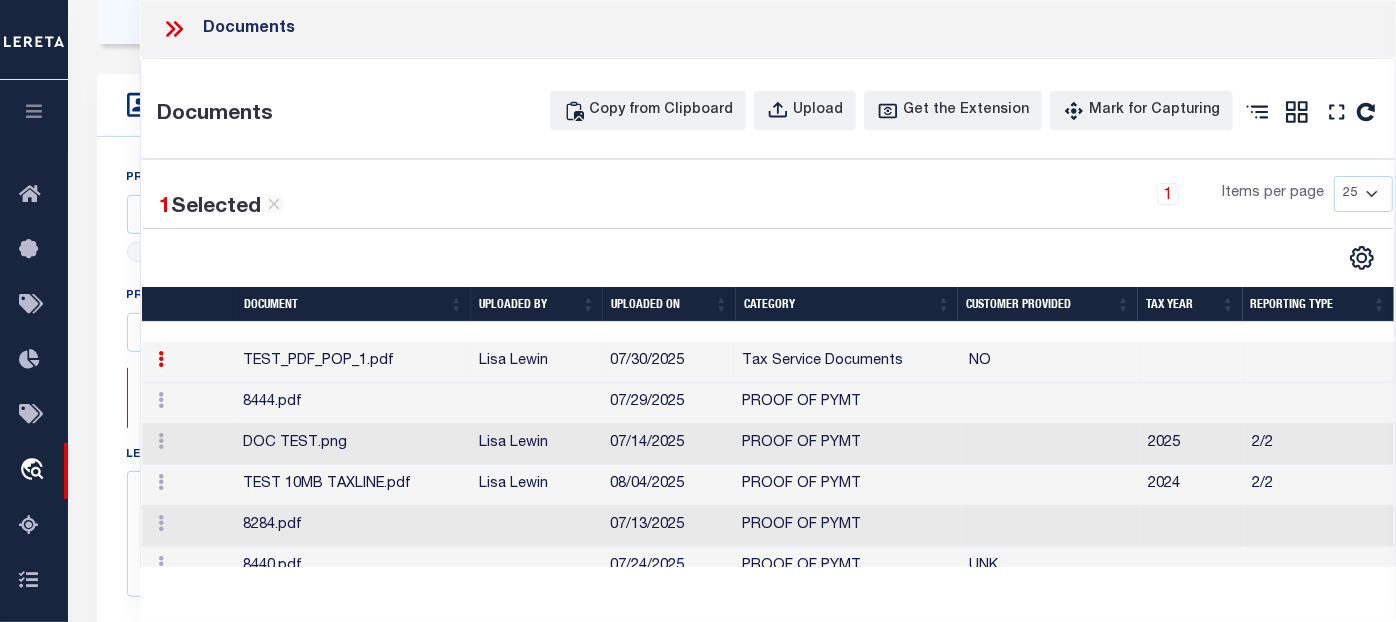 click on "10 25 50 100" at bounding box center (1363, 194) 